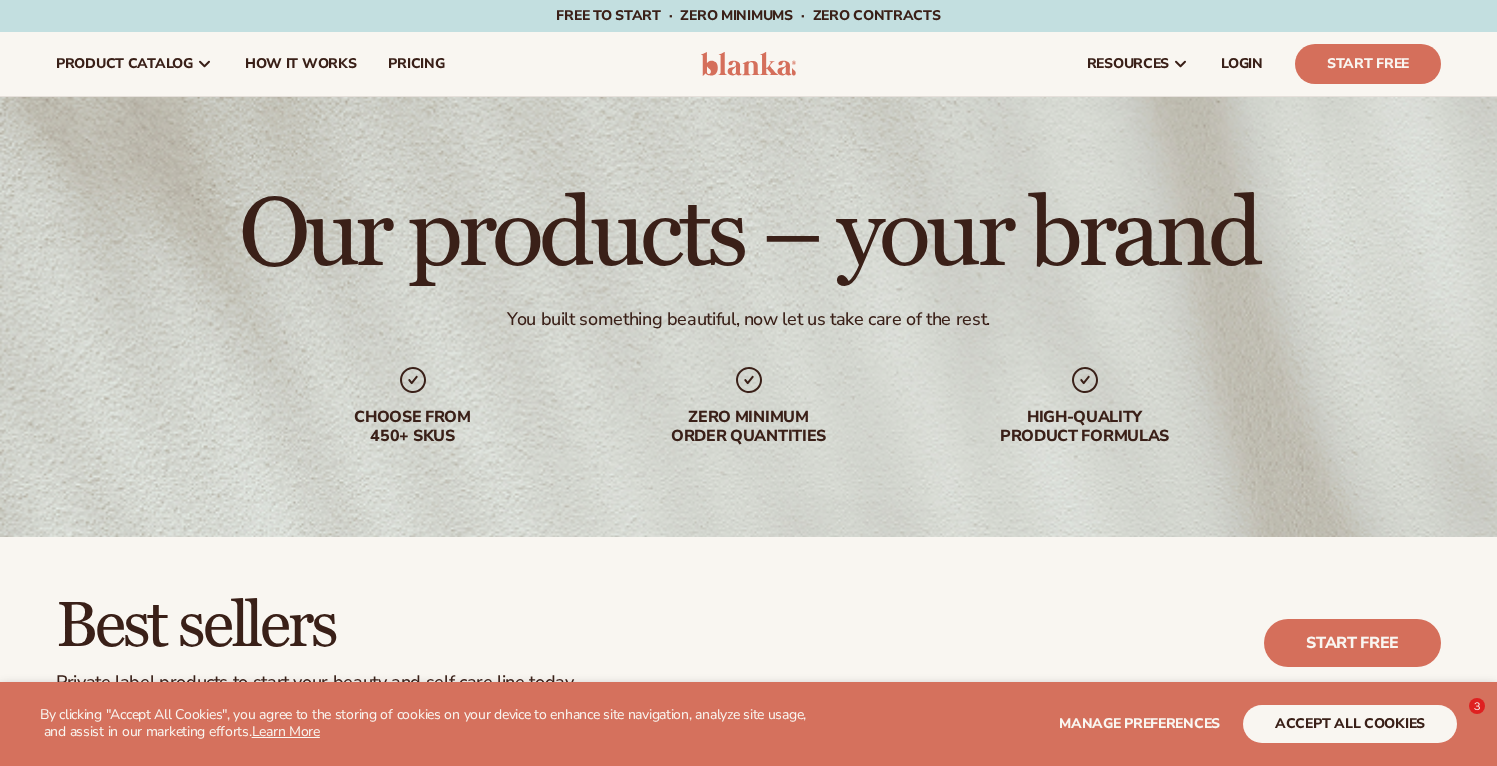 scroll, scrollTop: 1641, scrollLeft: 0, axis: vertical 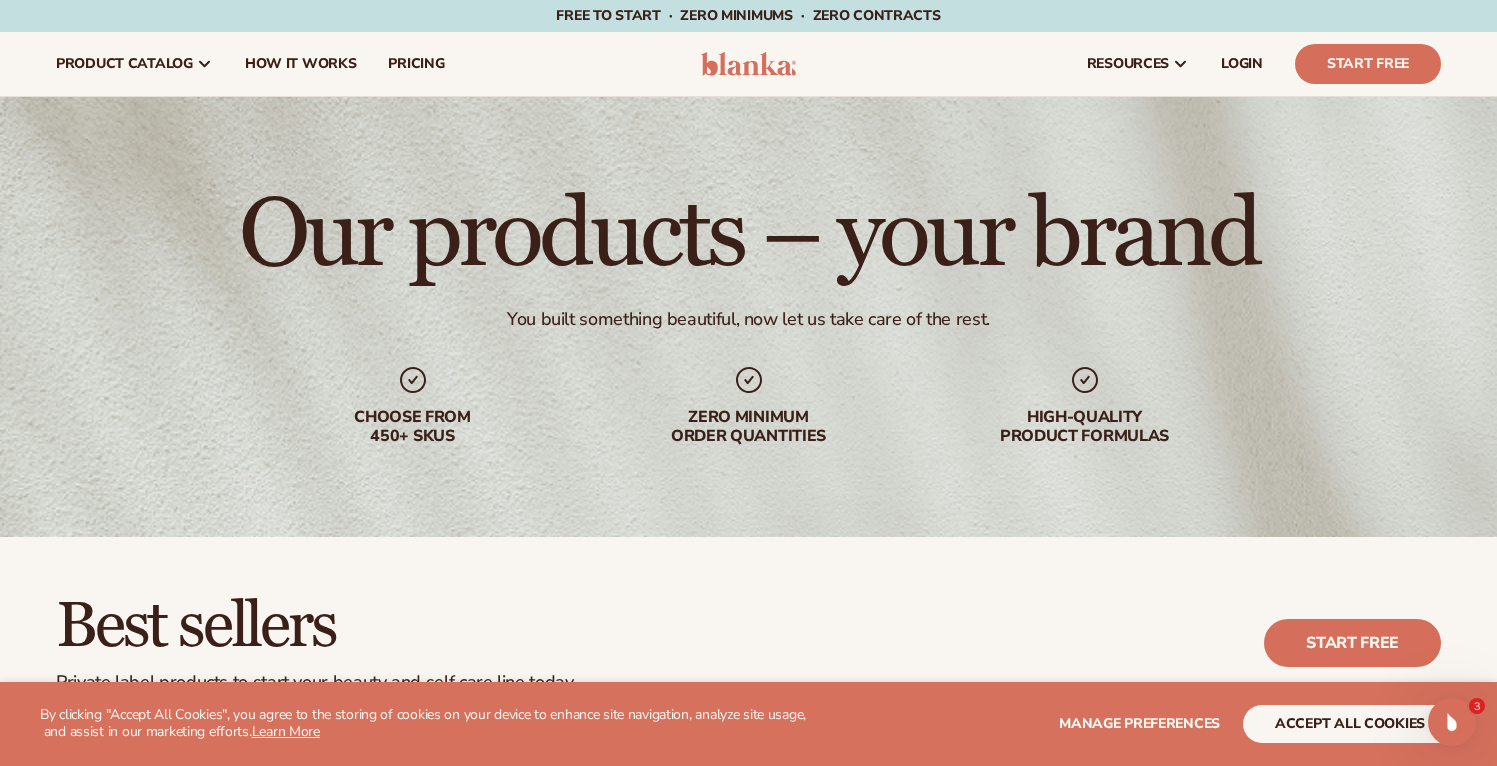 click on "Cart
product catalog
The Lab by Blanka" at bounding box center (748, 64) 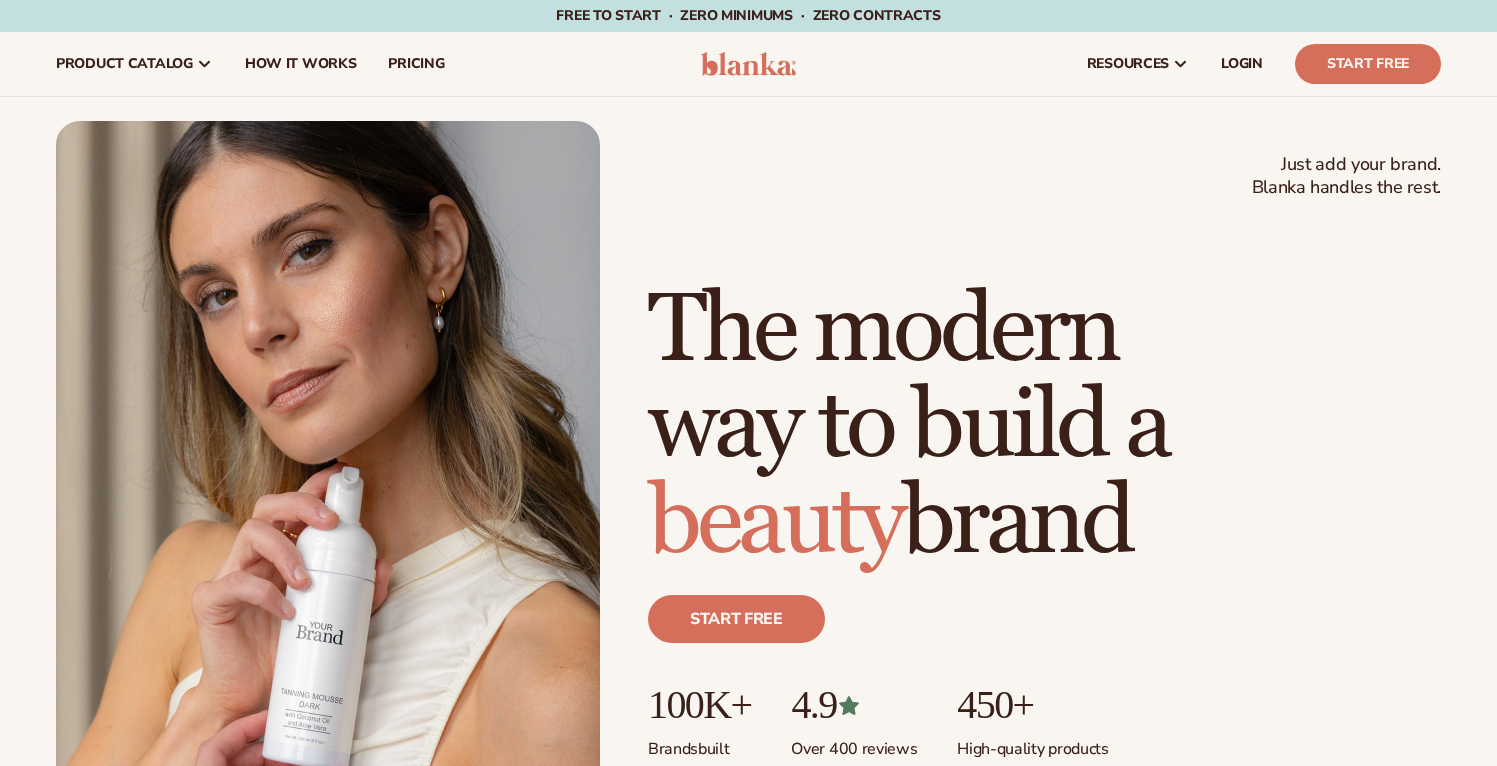 scroll, scrollTop: 0, scrollLeft: 0, axis: both 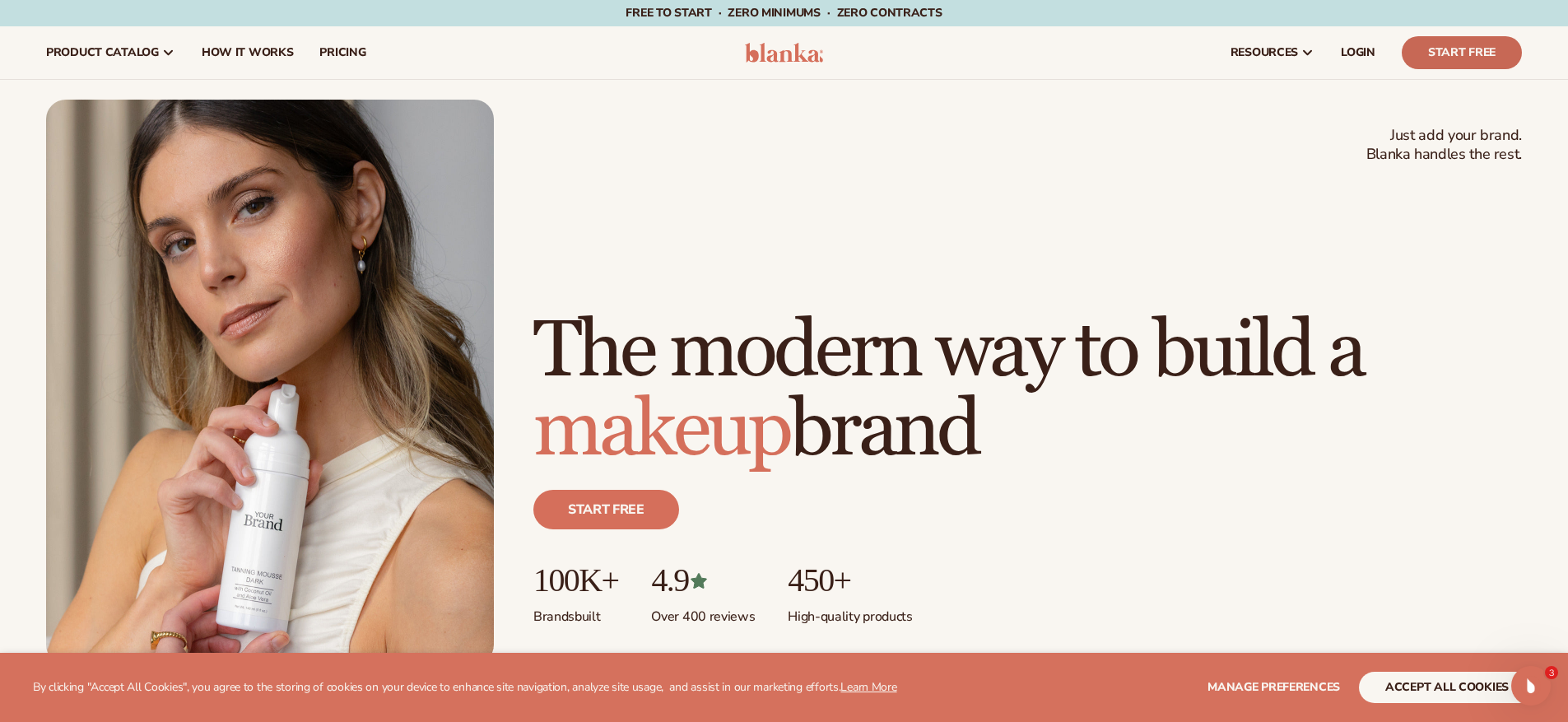 click on "Start Free" at bounding box center [1462, 53] 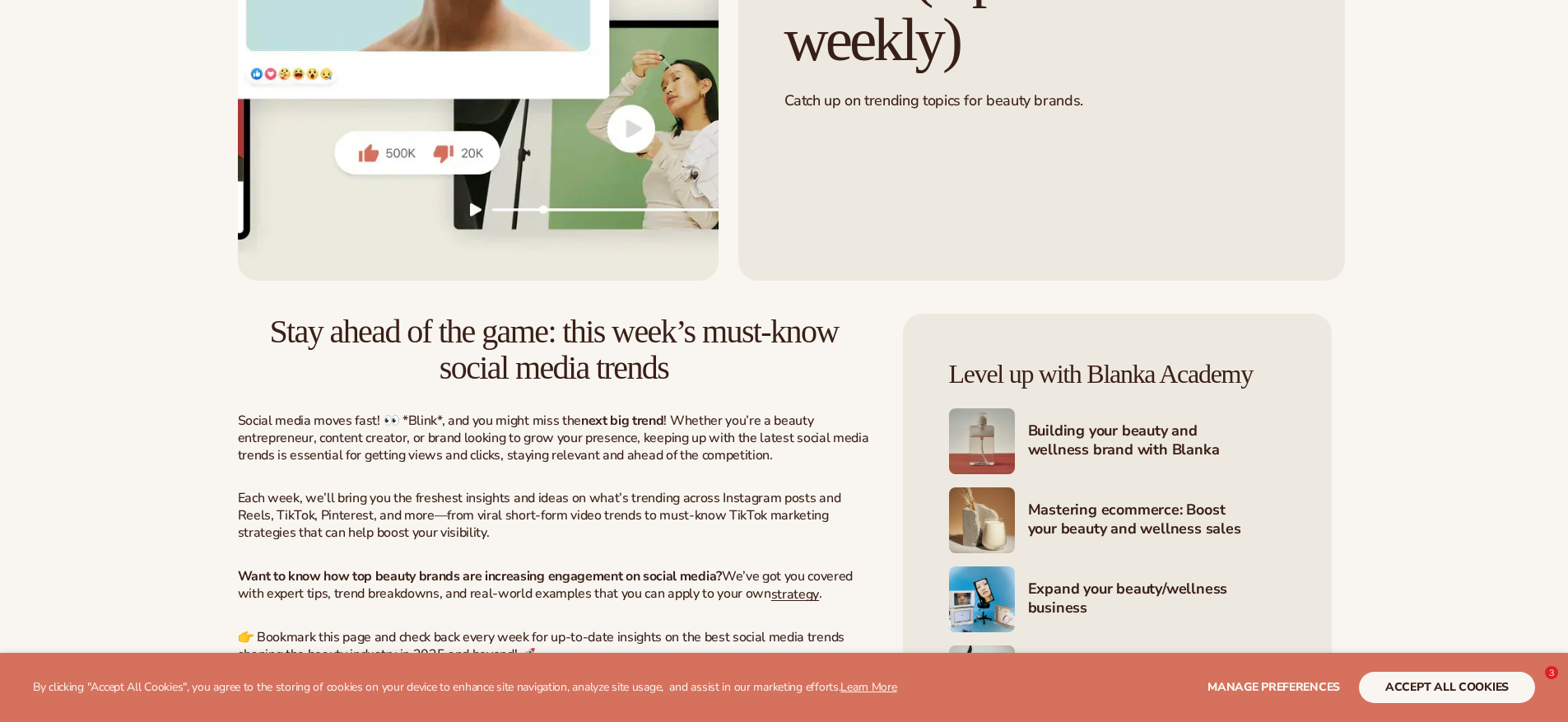 scroll, scrollTop: 402, scrollLeft: 0, axis: vertical 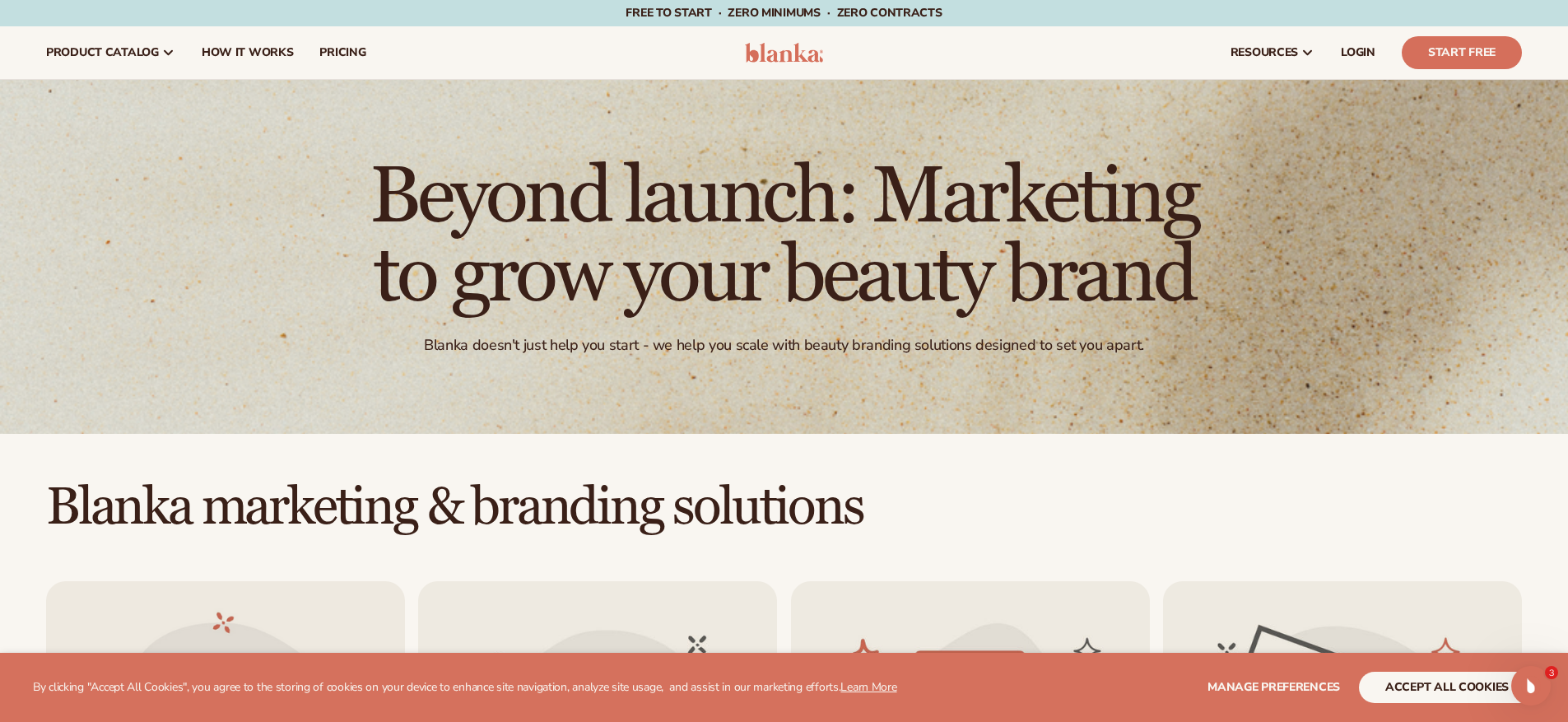 click at bounding box center [1531, 686] 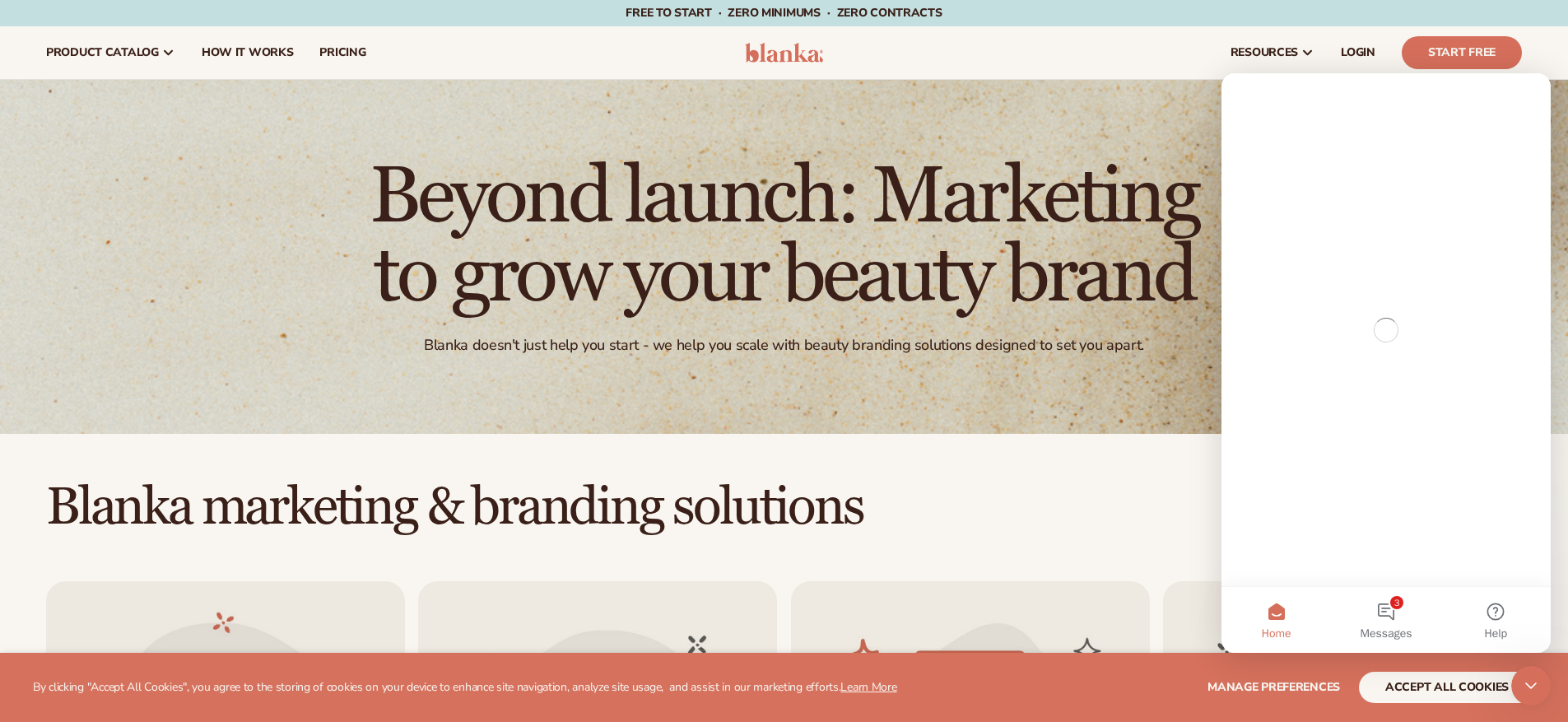 scroll, scrollTop: 0, scrollLeft: 0, axis: both 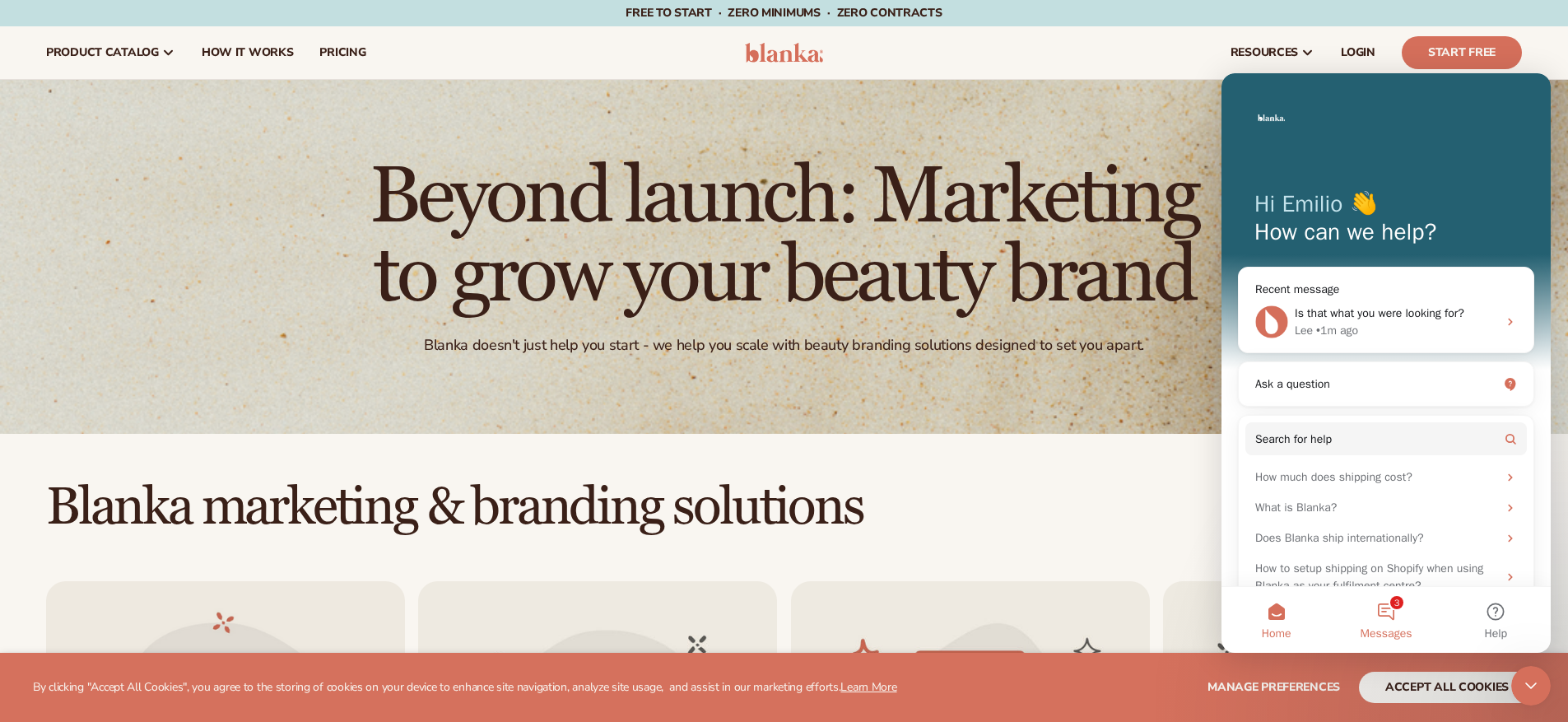 click on "3 Messages" at bounding box center [1385, 620] 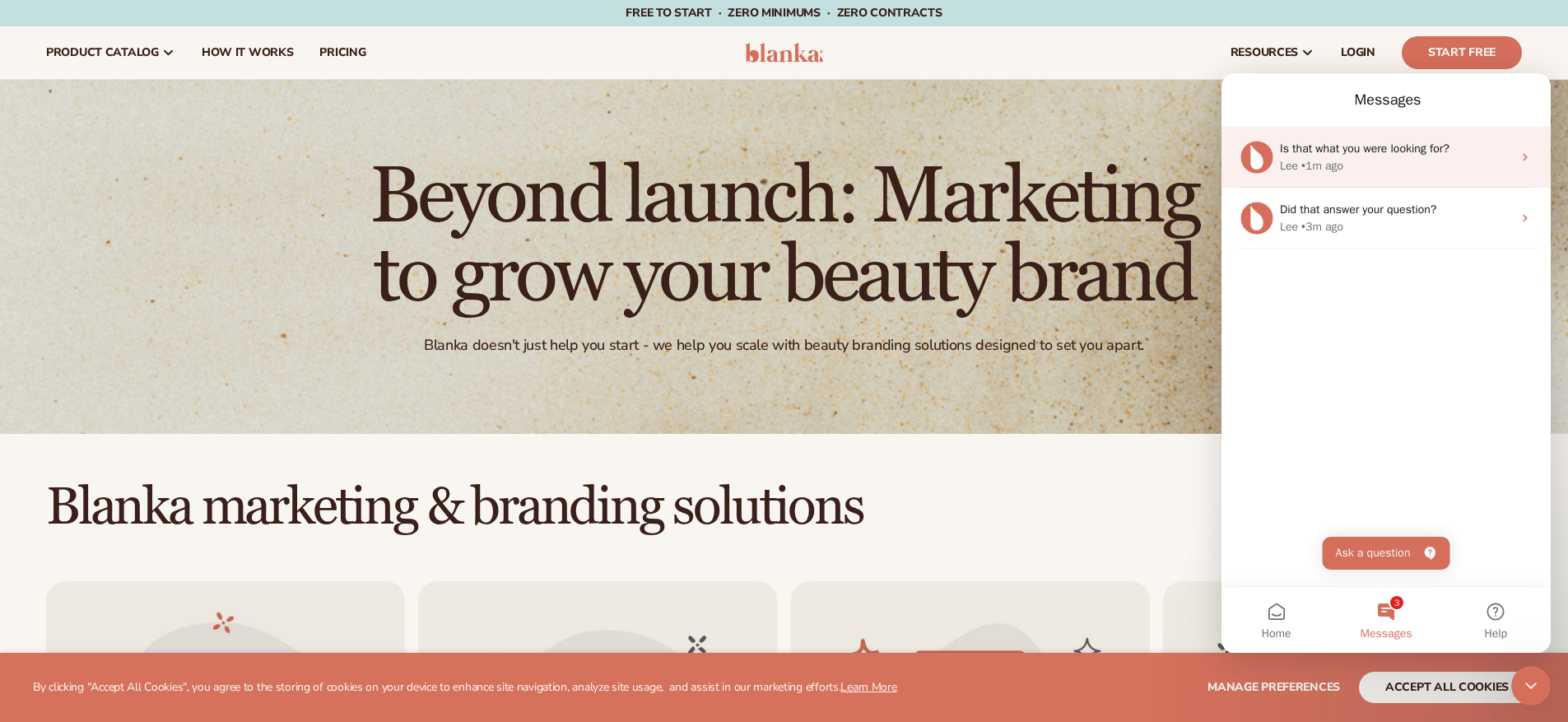 click on "Is that what you were looking for?" at bounding box center [1365, 148] 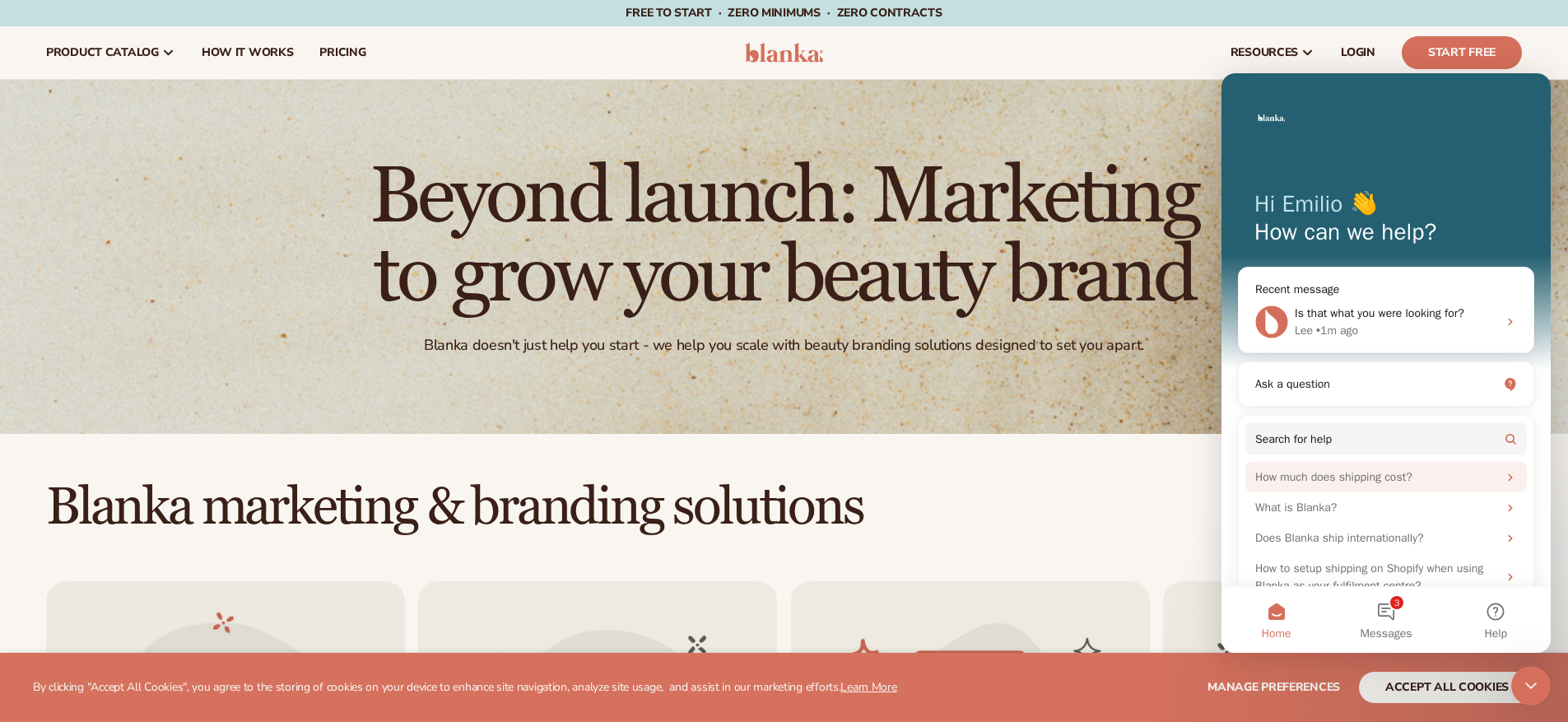 scroll, scrollTop: 30, scrollLeft: 0, axis: vertical 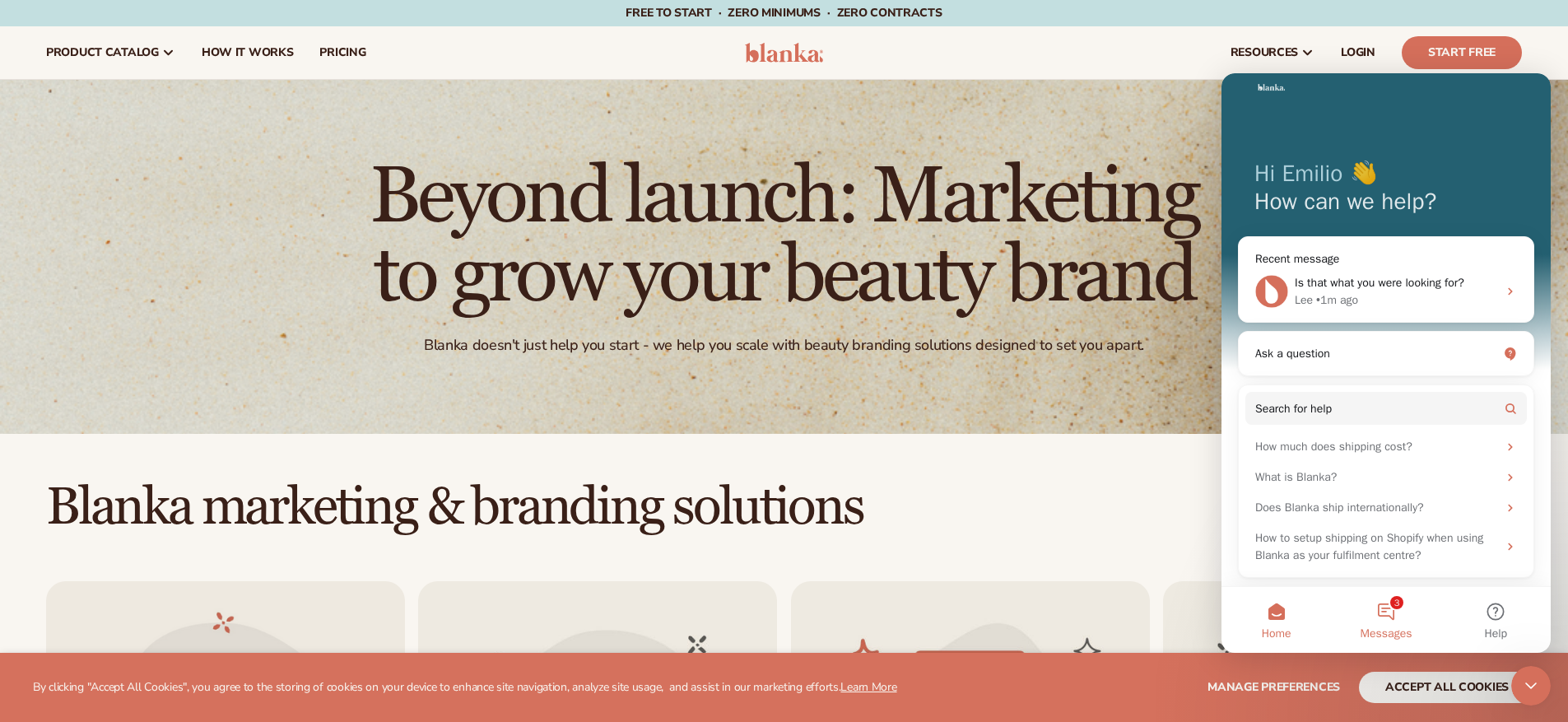 click on "Messages" at bounding box center [1386, 634] 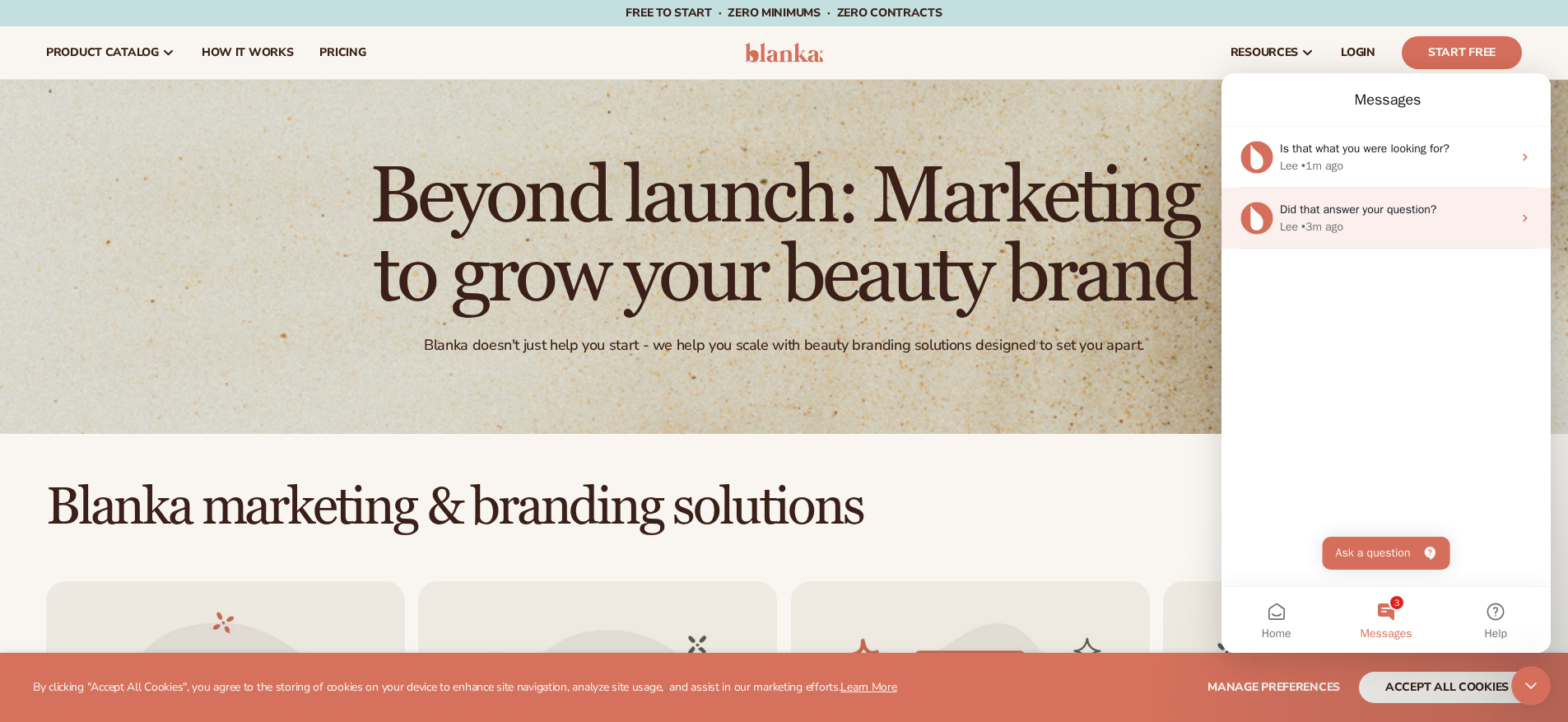 click on "Did that answer your question?" at bounding box center (1358, 209) 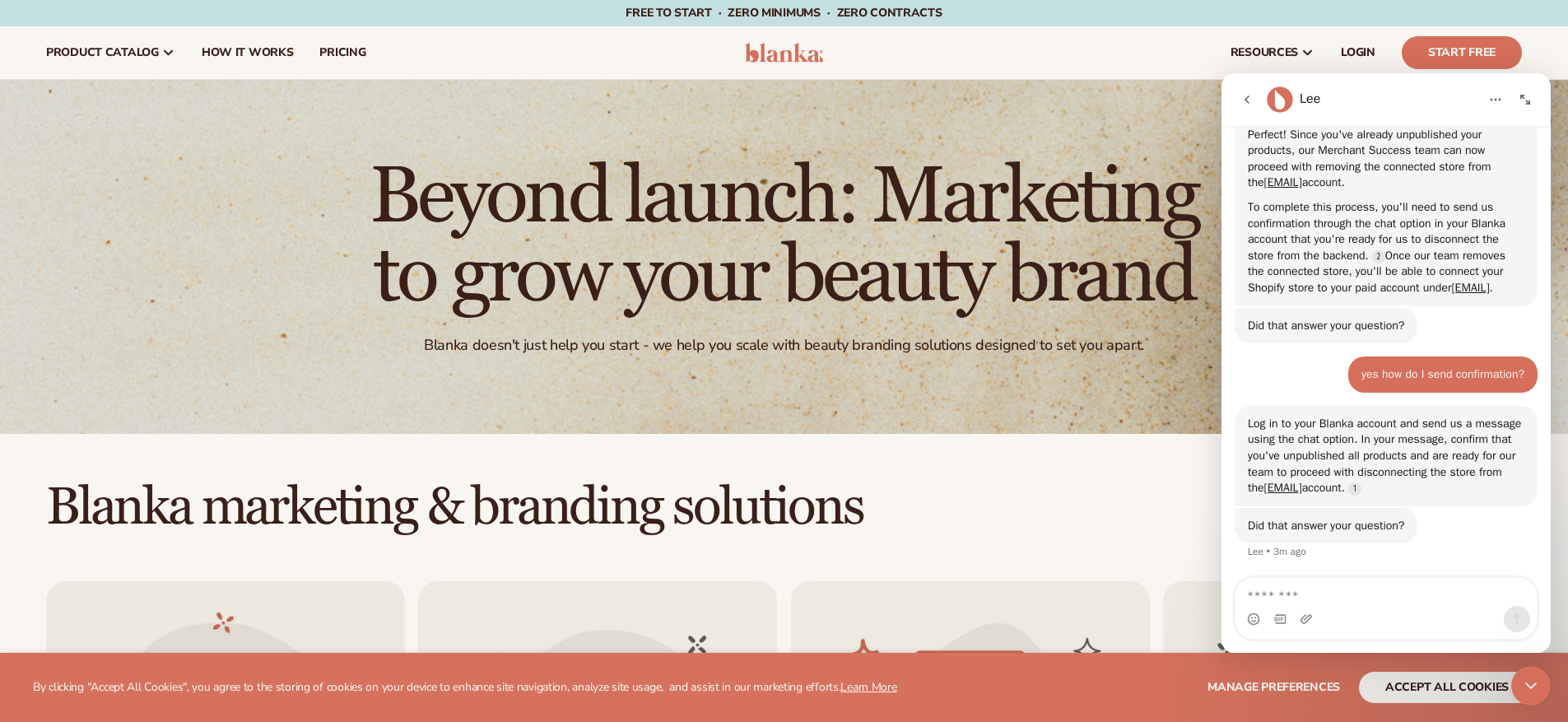 scroll, scrollTop: 1395, scrollLeft: 0, axis: vertical 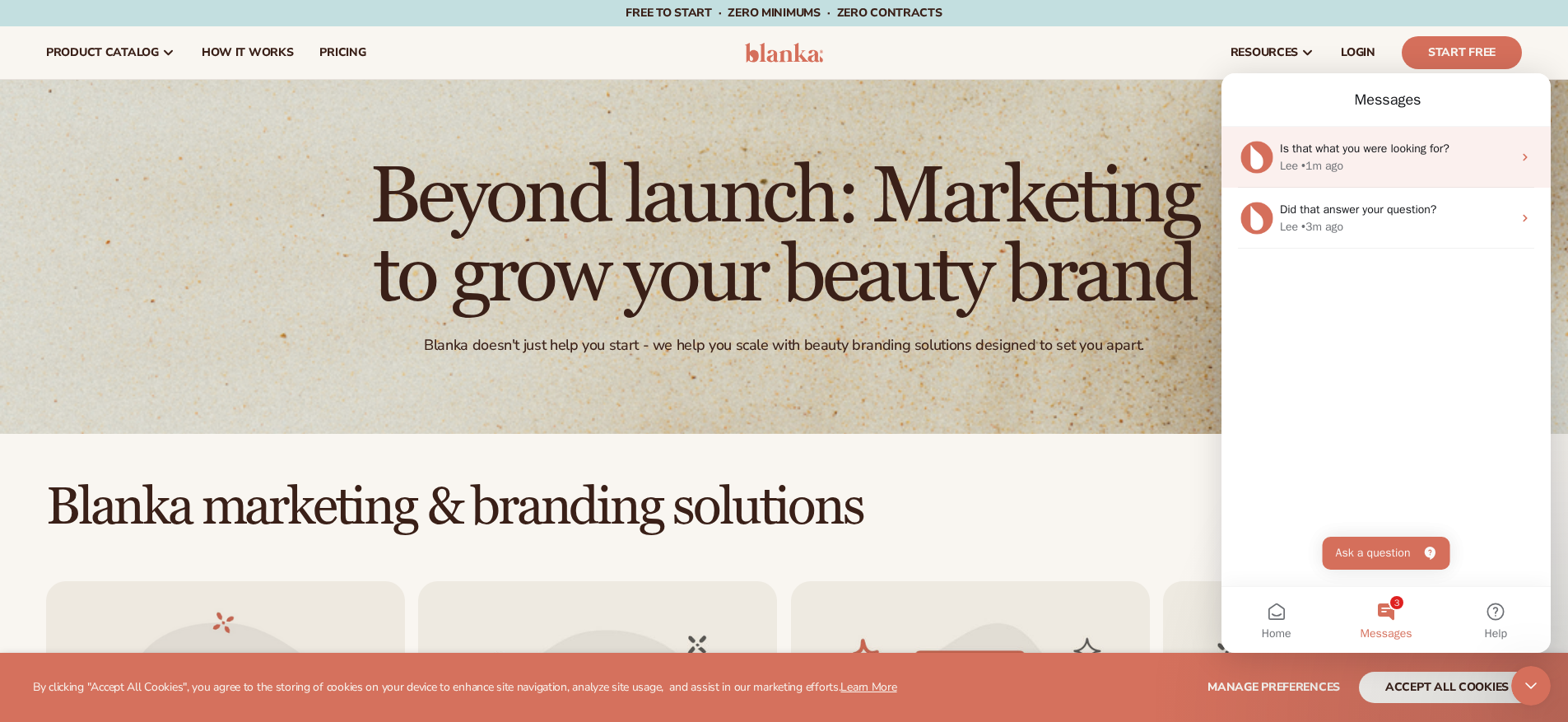 click on "•  1m ago" at bounding box center (1322, 165) 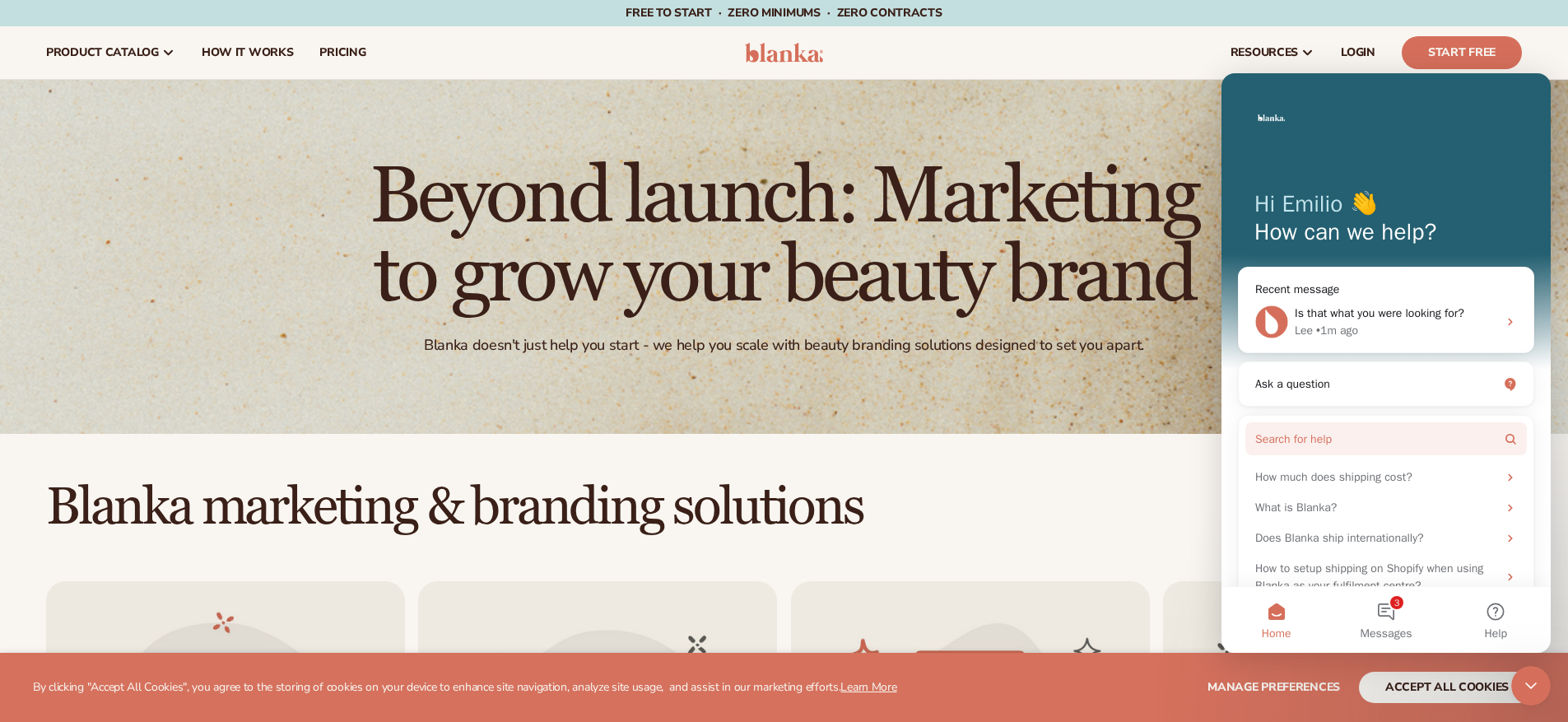 scroll, scrollTop: 30, scrollLeft: 0, axis: vertical 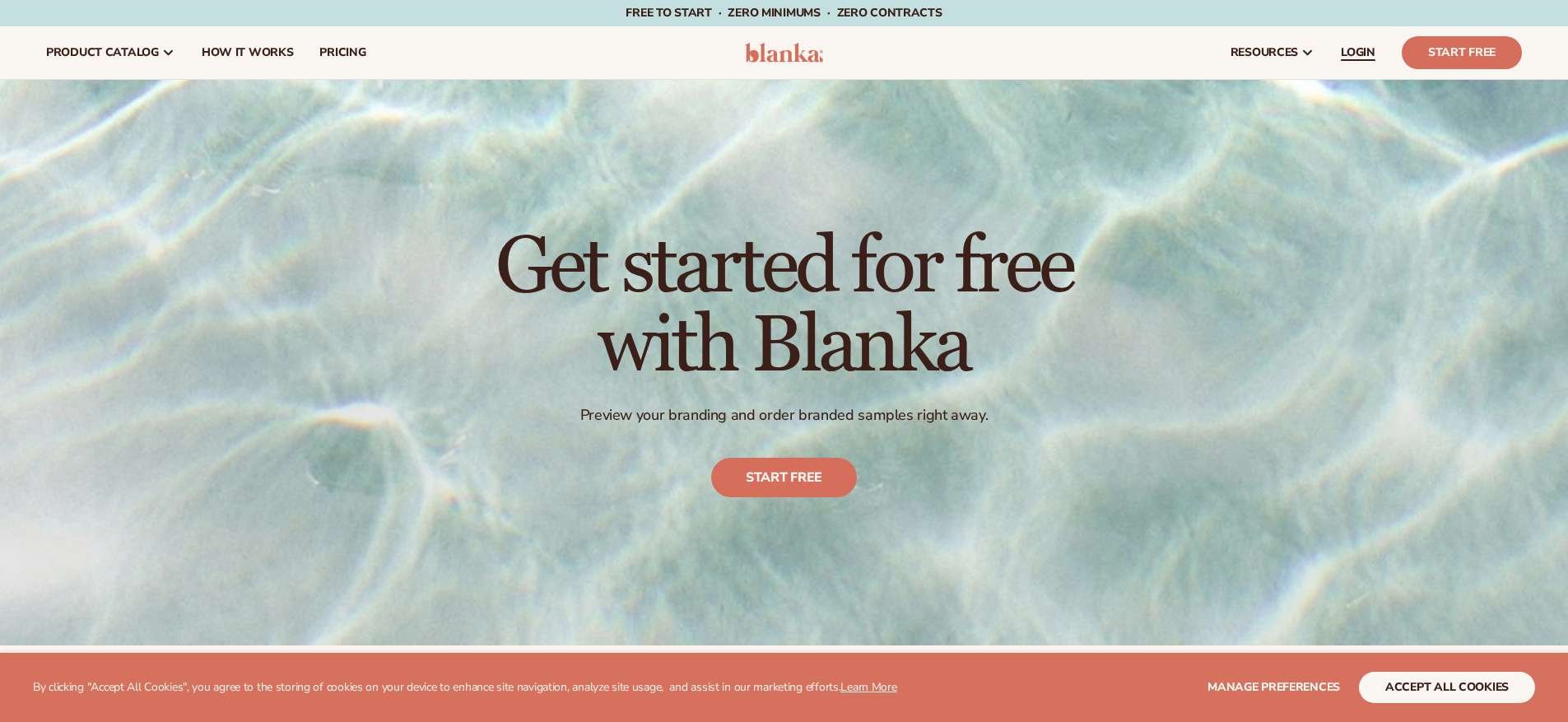 click on "LOGIN" at bounding box center (1358, 53) 